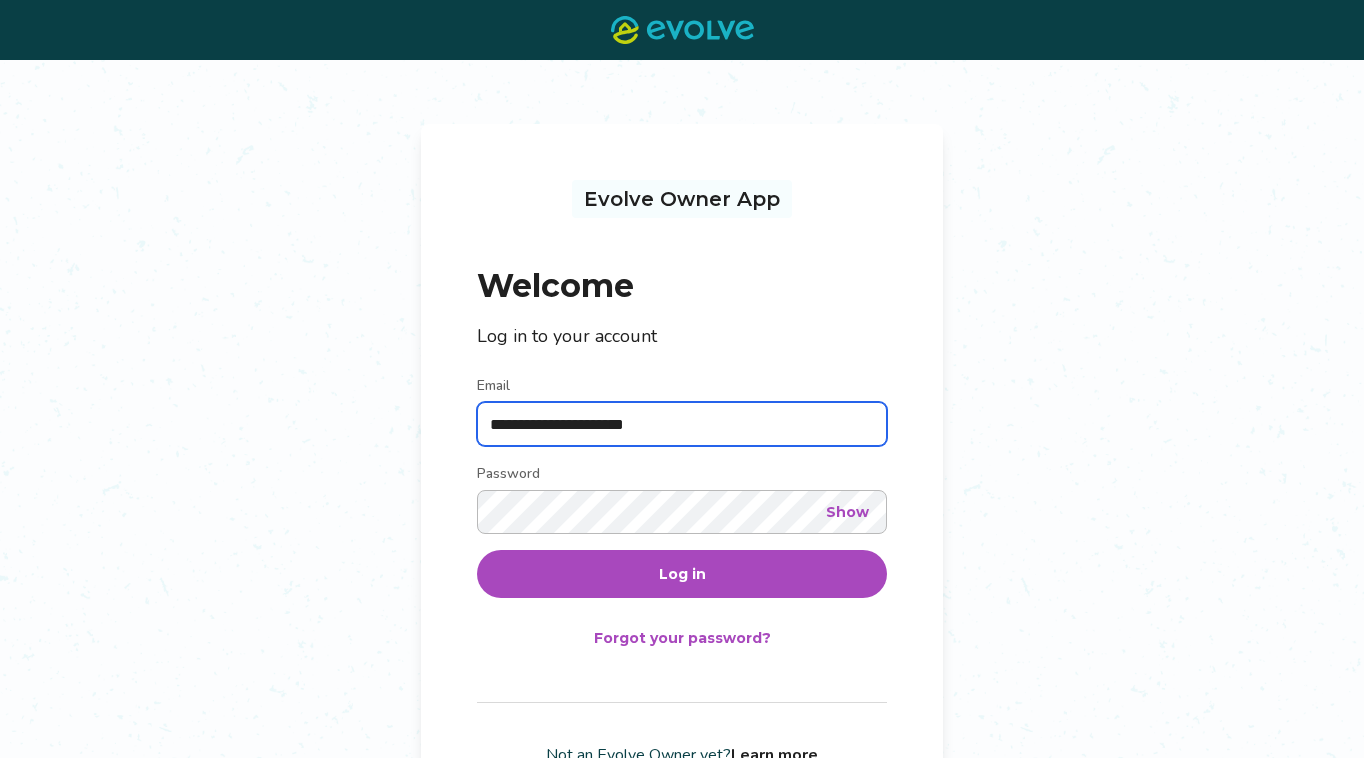 scroll, scrollTop: 0, scrollLeft: 0, axis: both 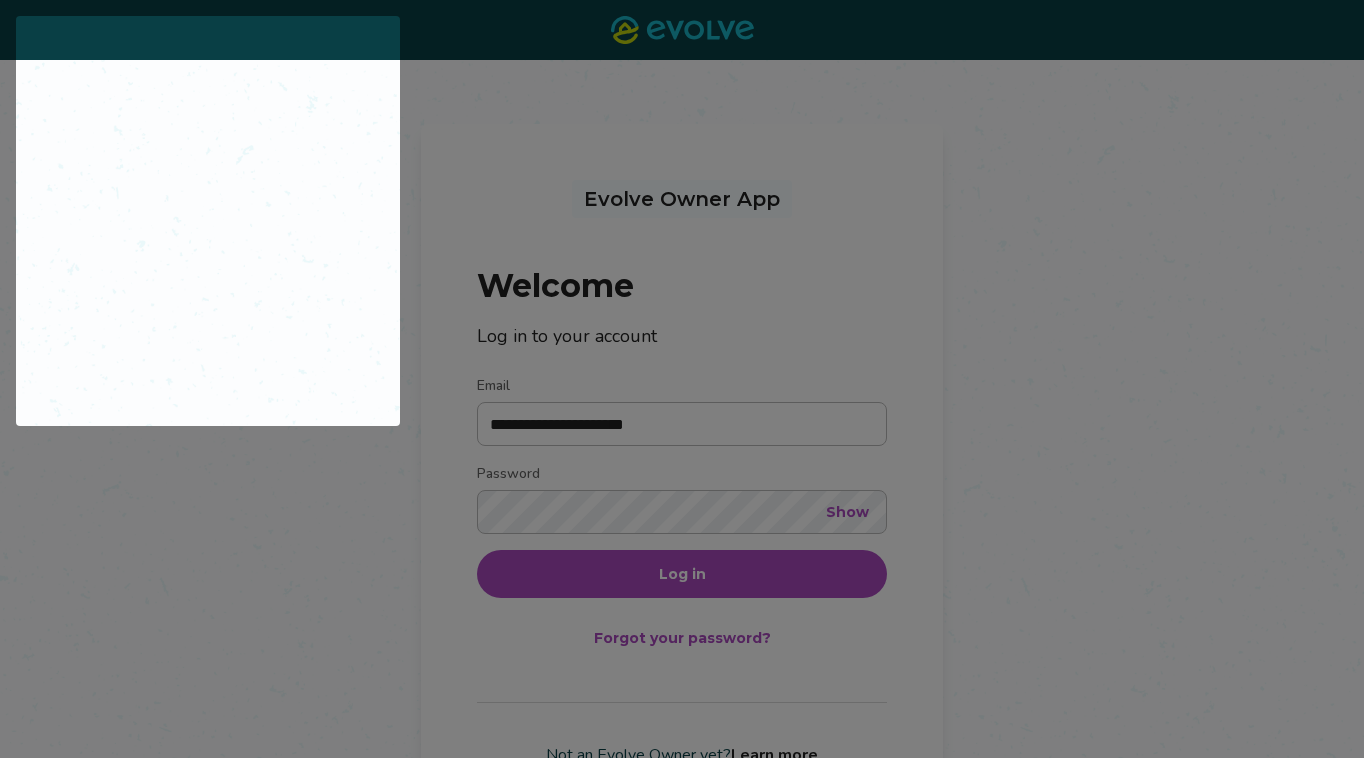 click on "**********" at bounding box center [682, 411] 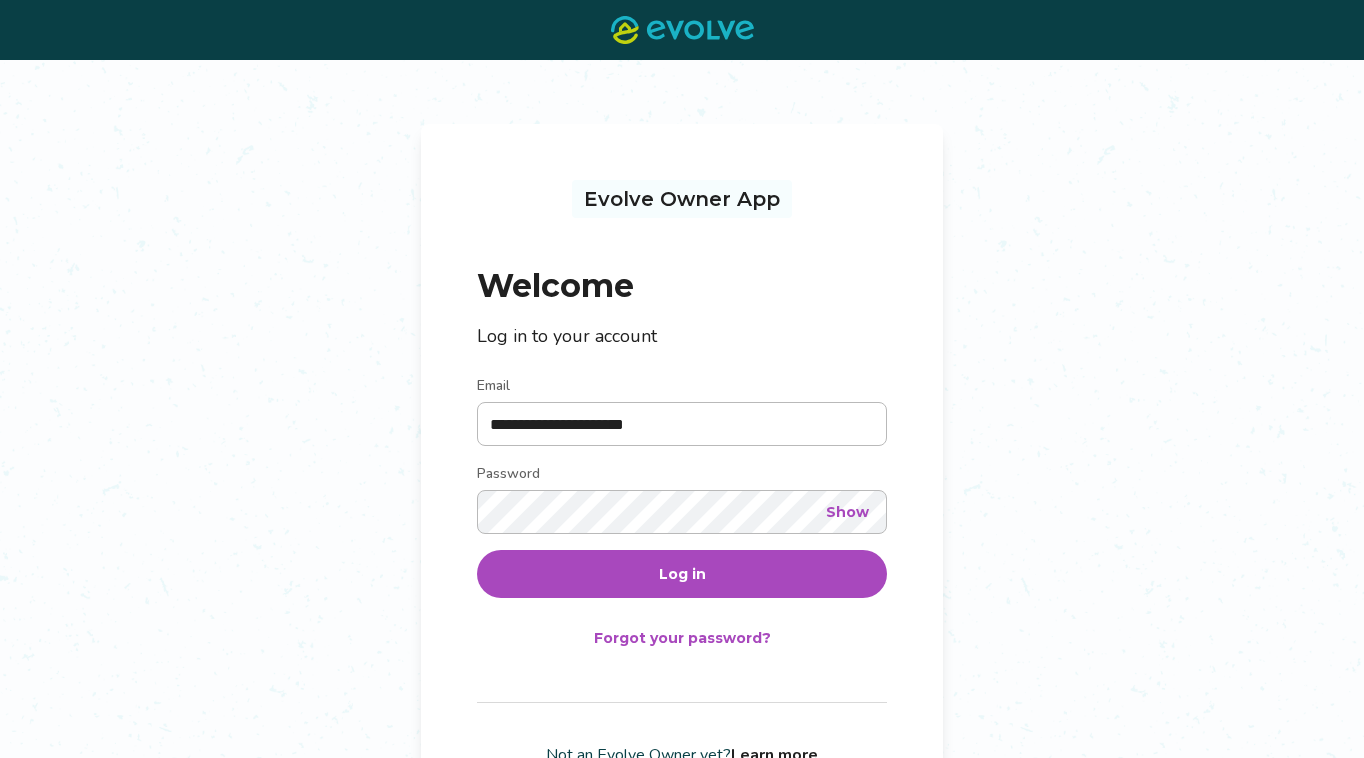 click on "Log in" at bounding box center (682, 574) 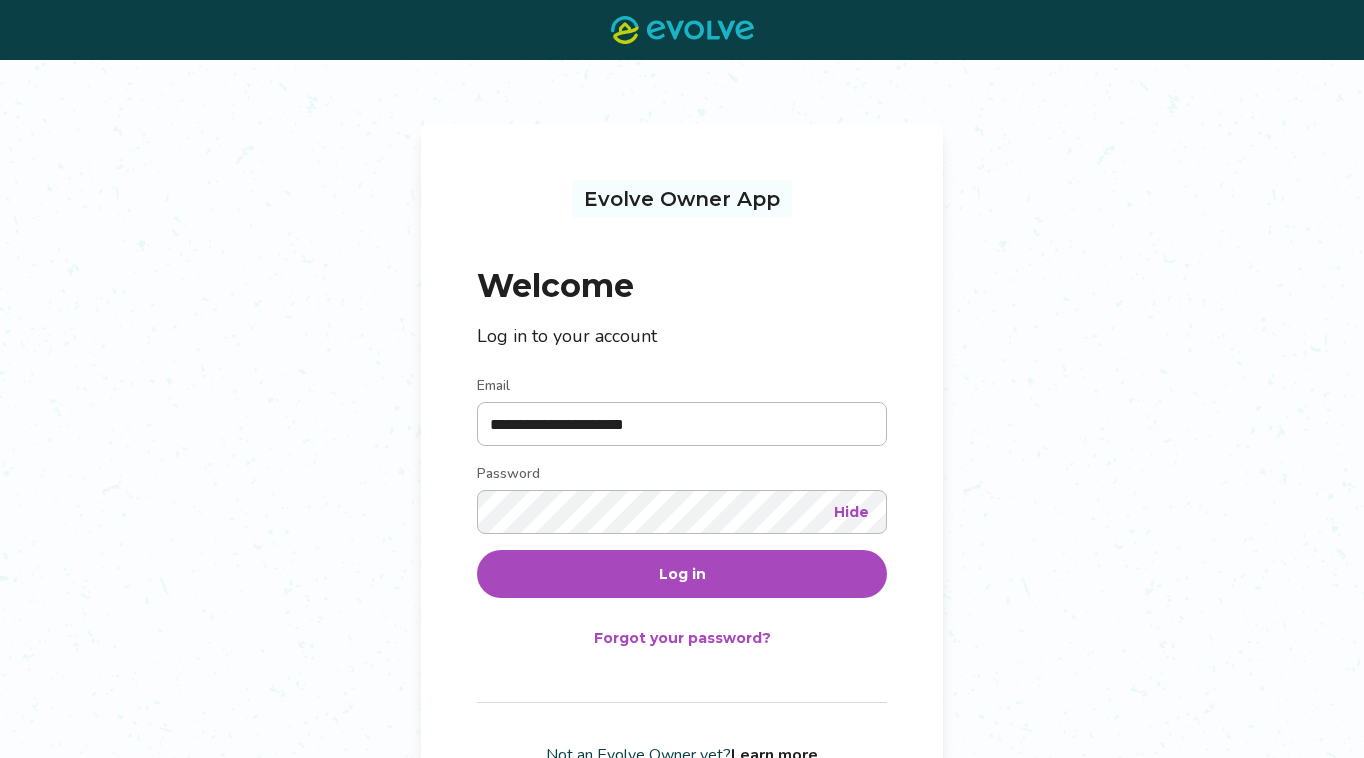 click on "Hide" at bounding box center [851, 512] 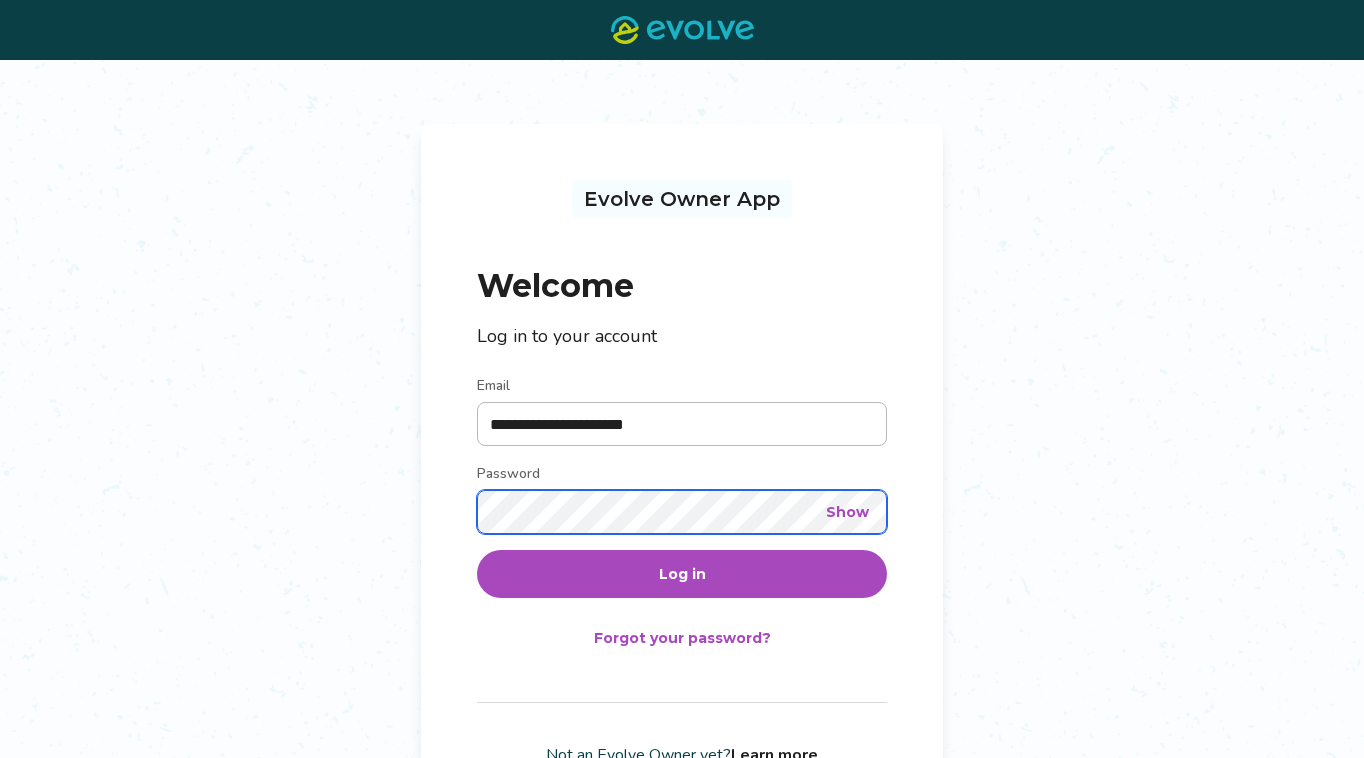 click on "**********" at bounding box center (682, 473) 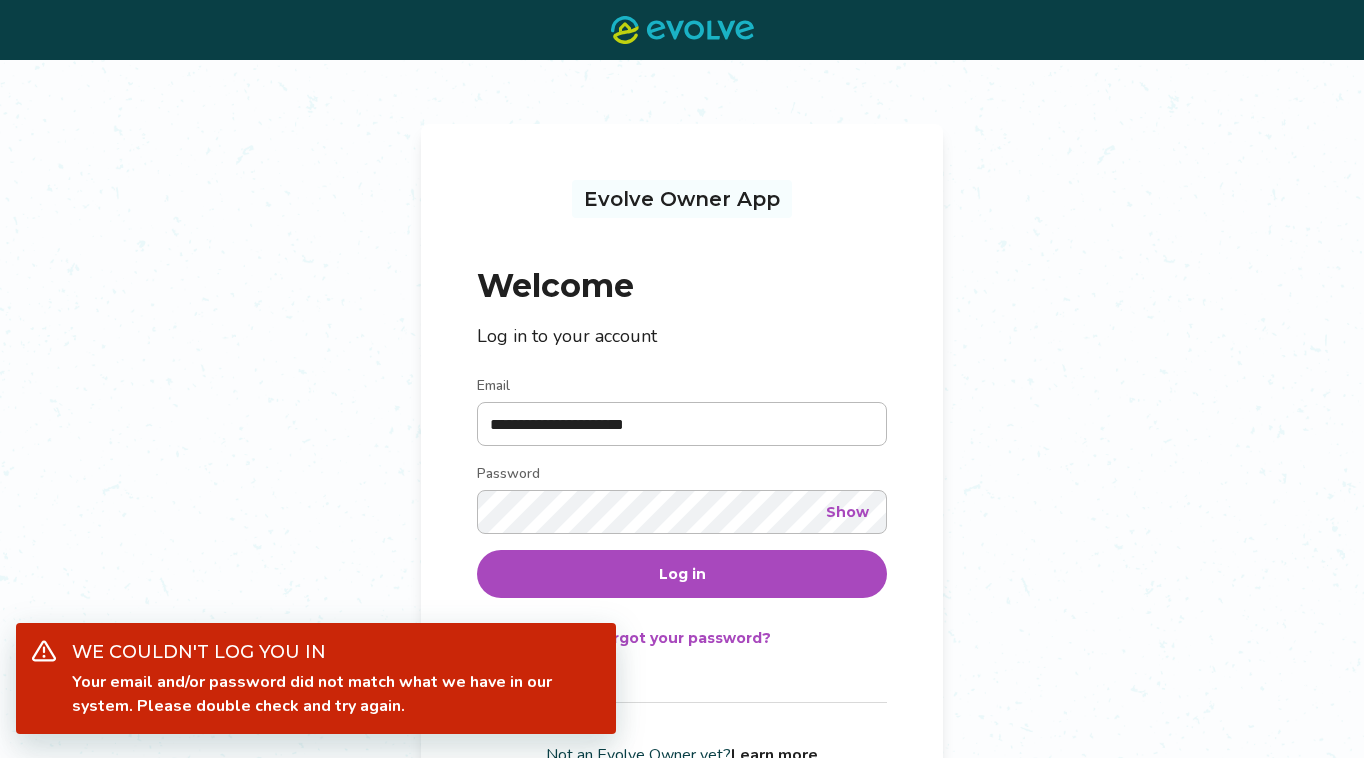 click on "Show" at bounding box center [847, 512] 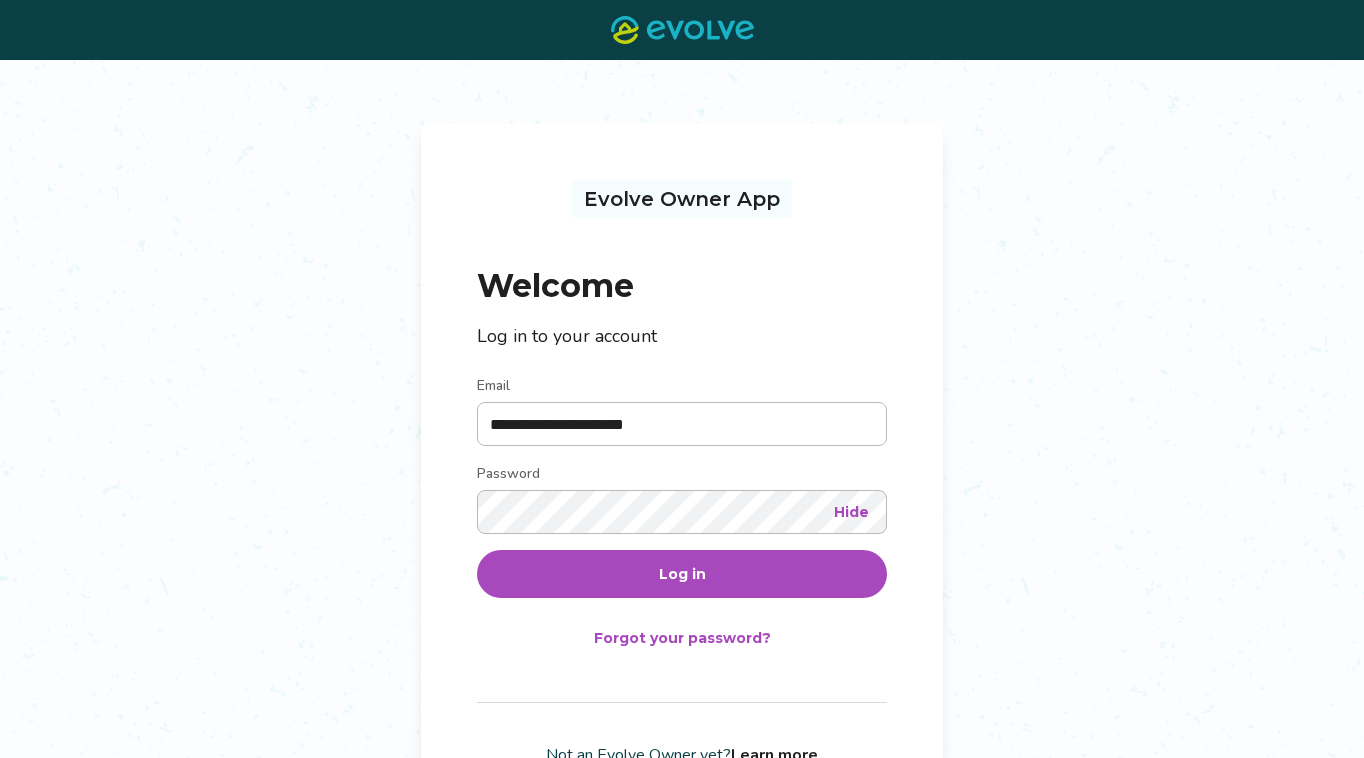 click on "Log in" at bounding box center [682, 574] 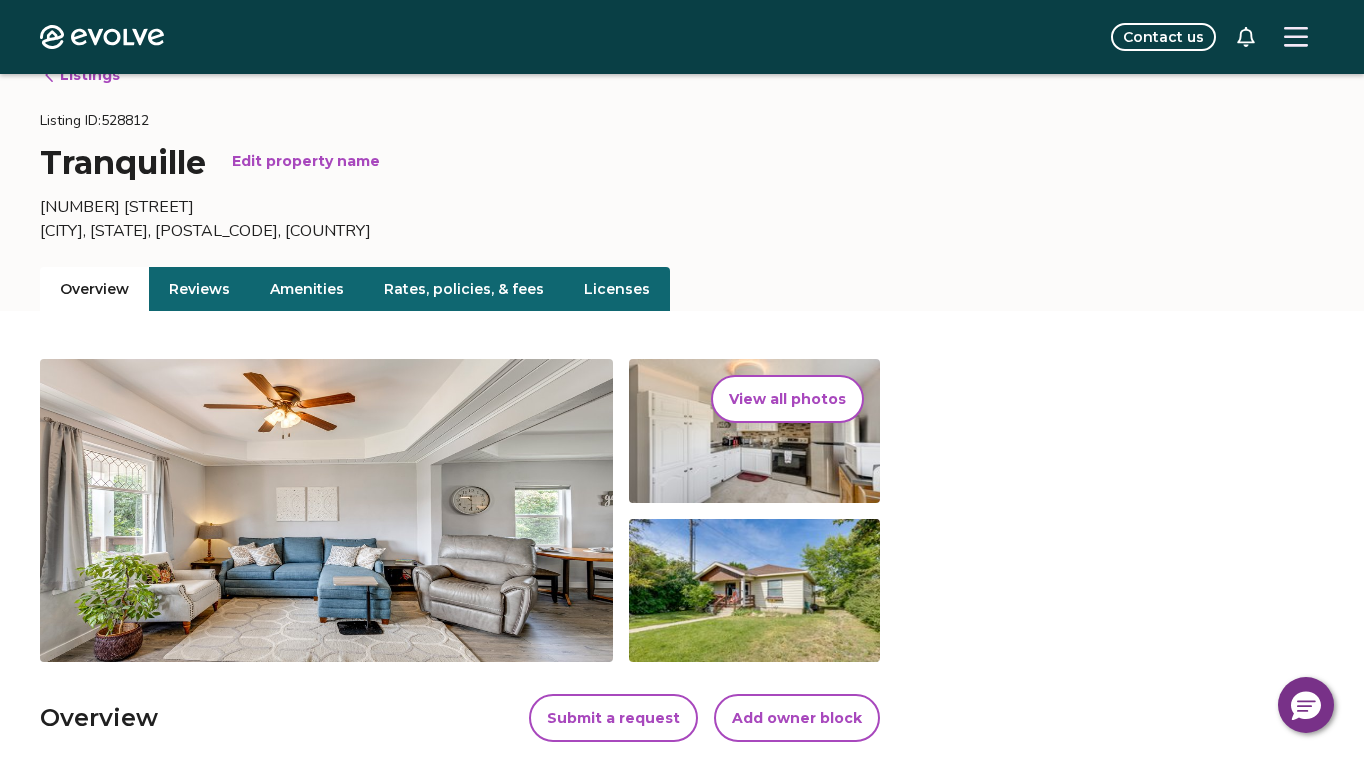 scroll, scrollTop: 0, scrollLeft: 0, axis: both 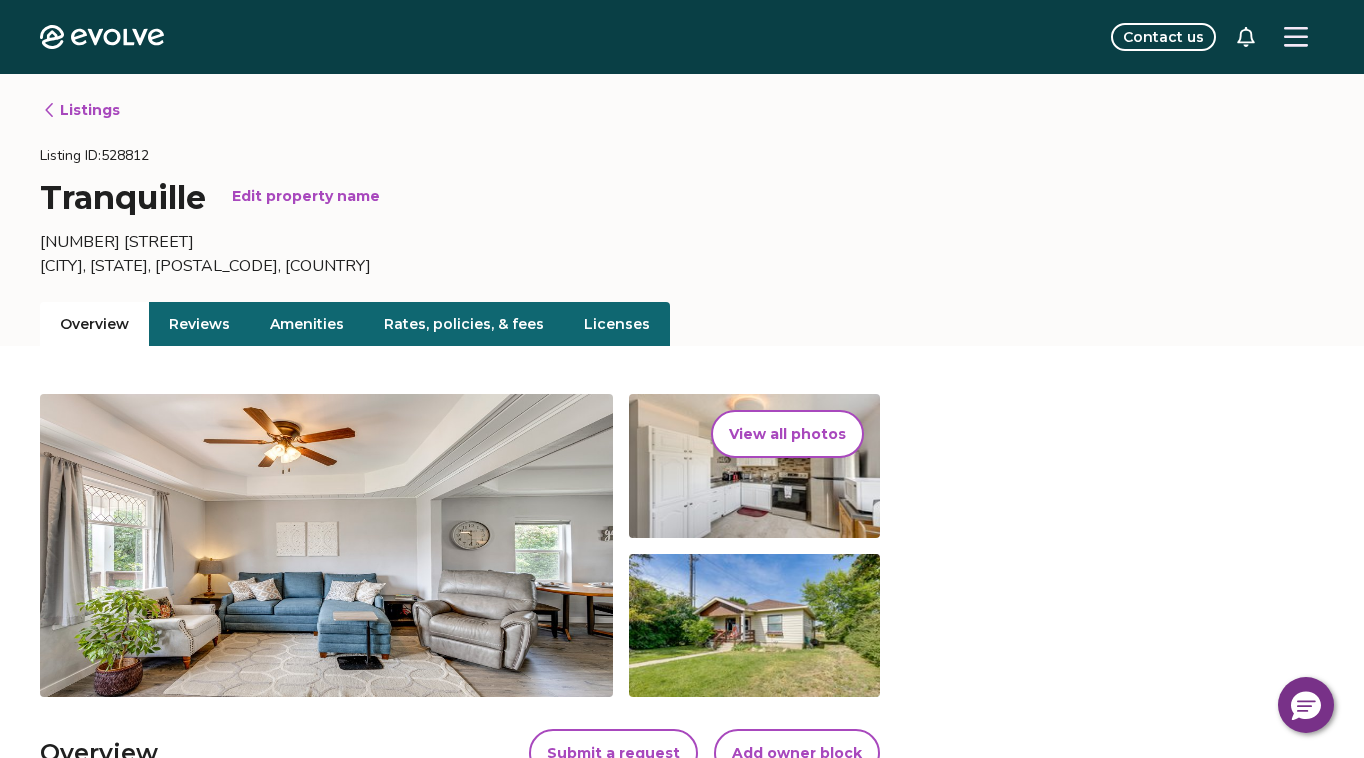 click on "Listings" at bounding box center (81, 110) 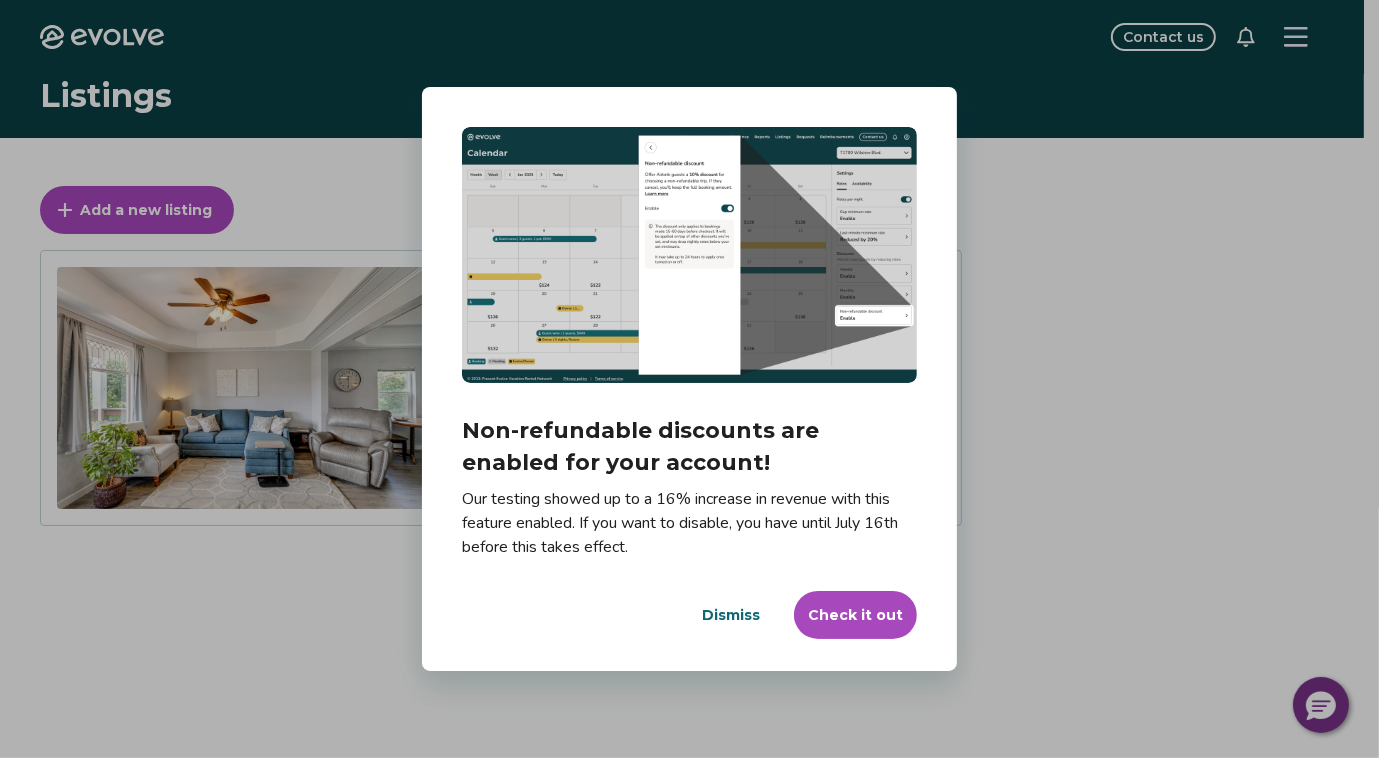 click on "Check it out" at bounding box center [855, 615] 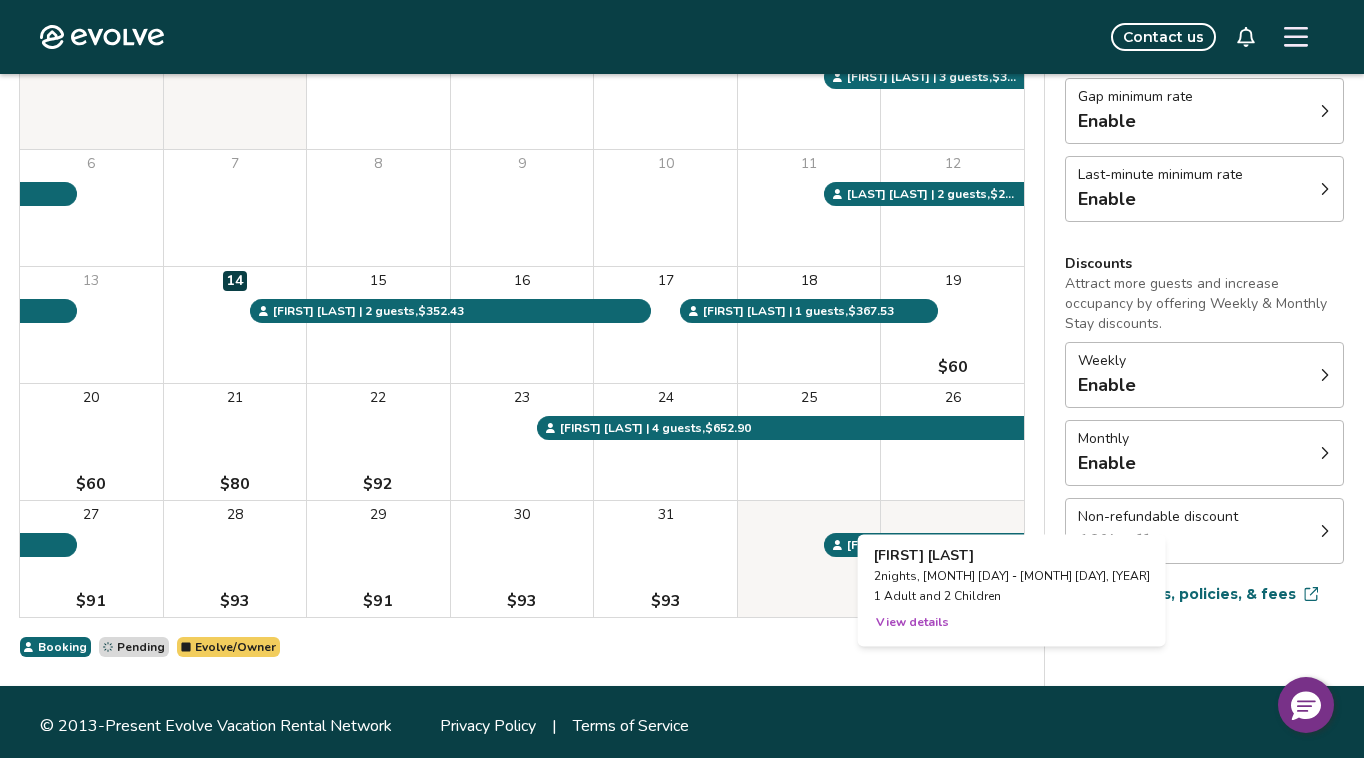 scroll, scrollTop: 276, scrollLeft: 0, axis: vertical 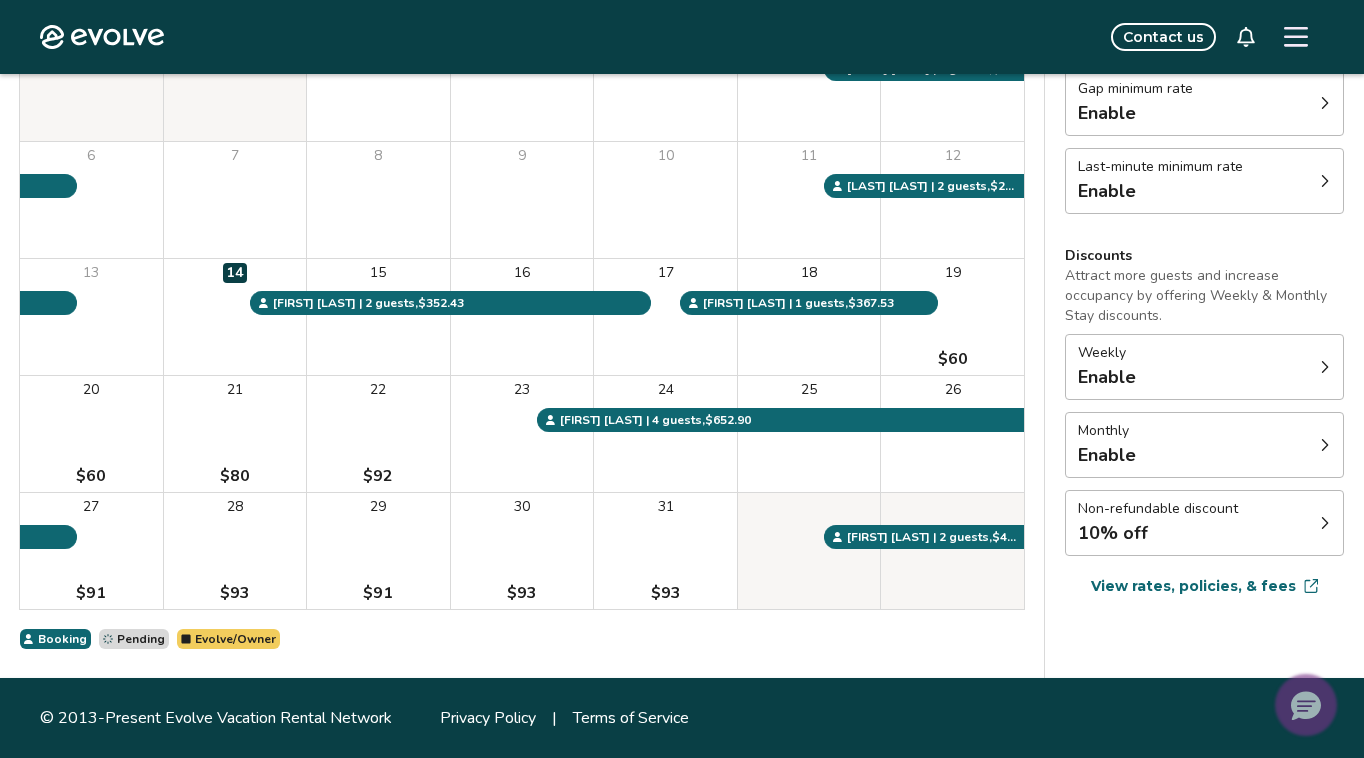 click 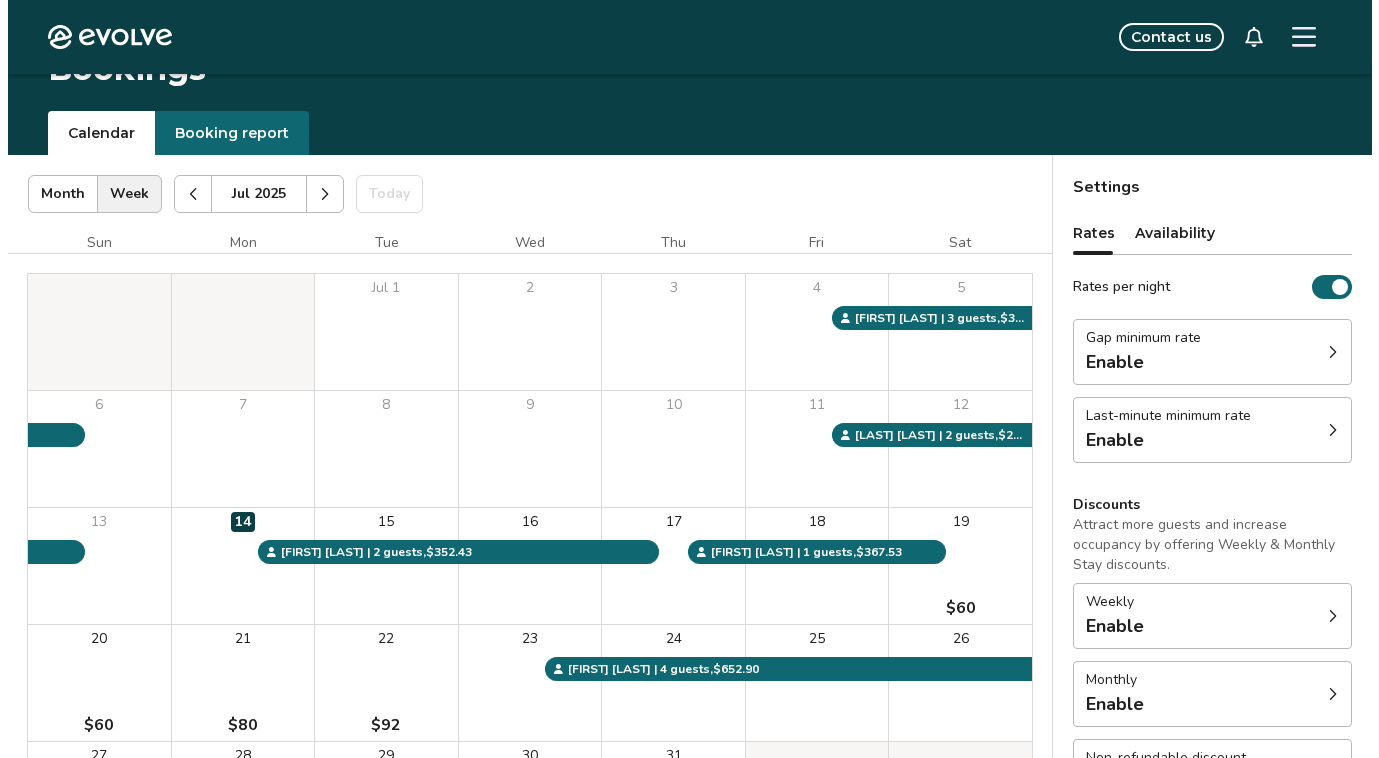 scroll, scrollTop: 0, scrollLeft: 0, axis: both 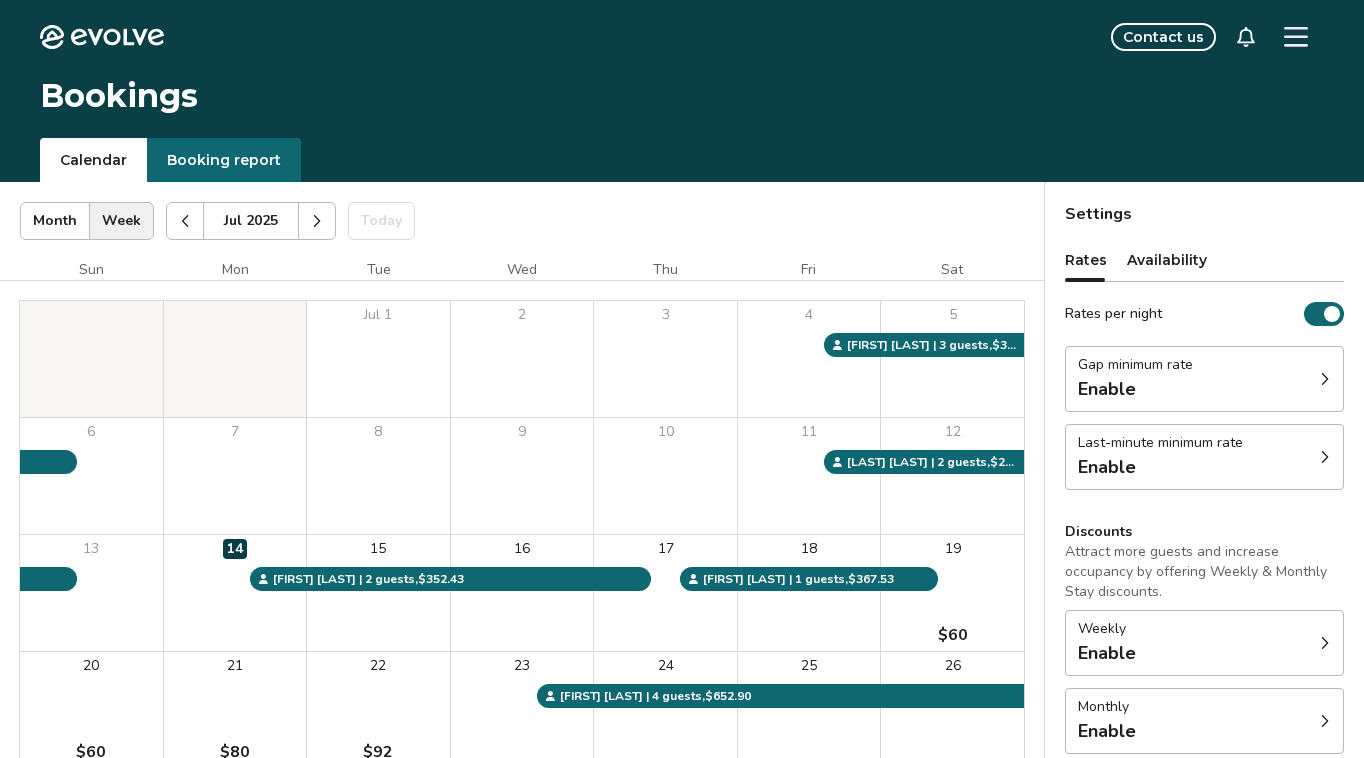 click 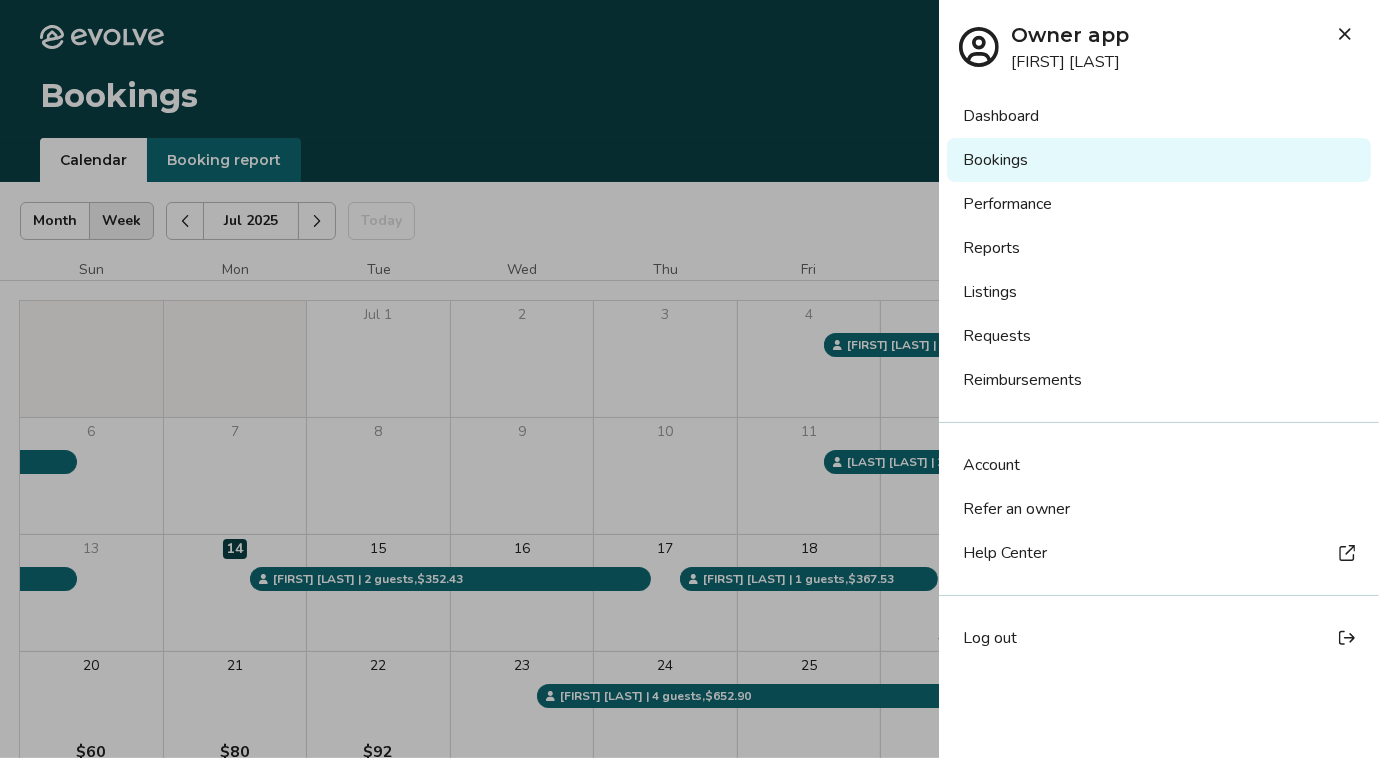 click on "Listings" at bounding box center [1159, 292] 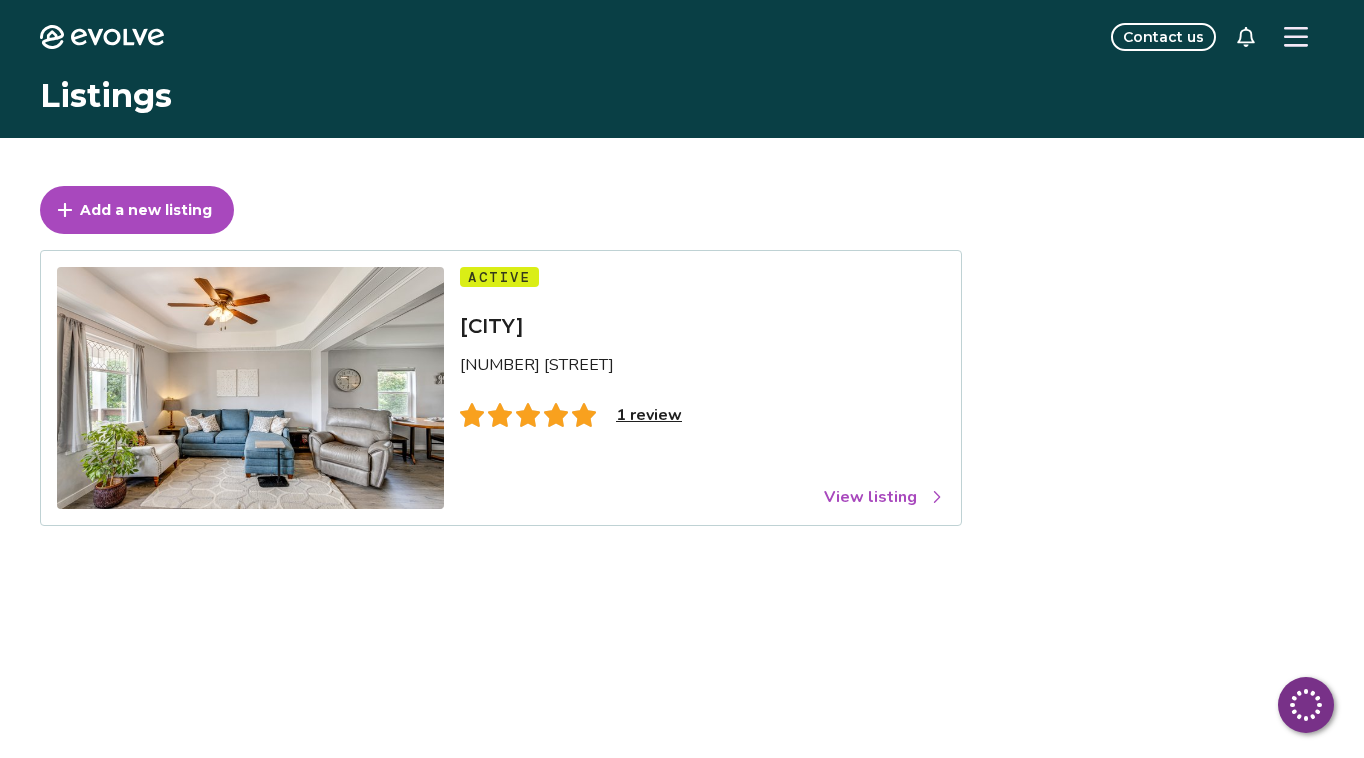 scroll, scrollTop: 0, scrollLeft: 0, axis: both 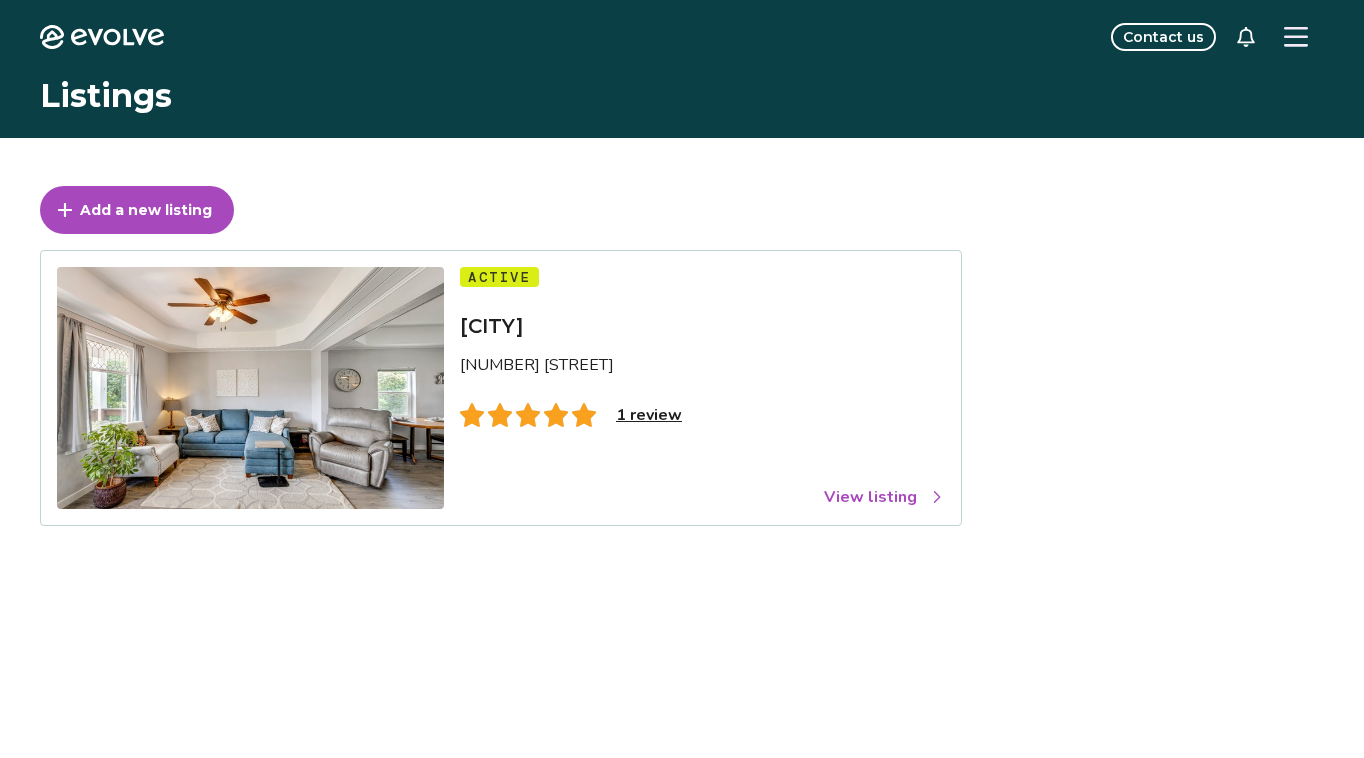 click on "Add a new listing" at bounding box center [146, 210] 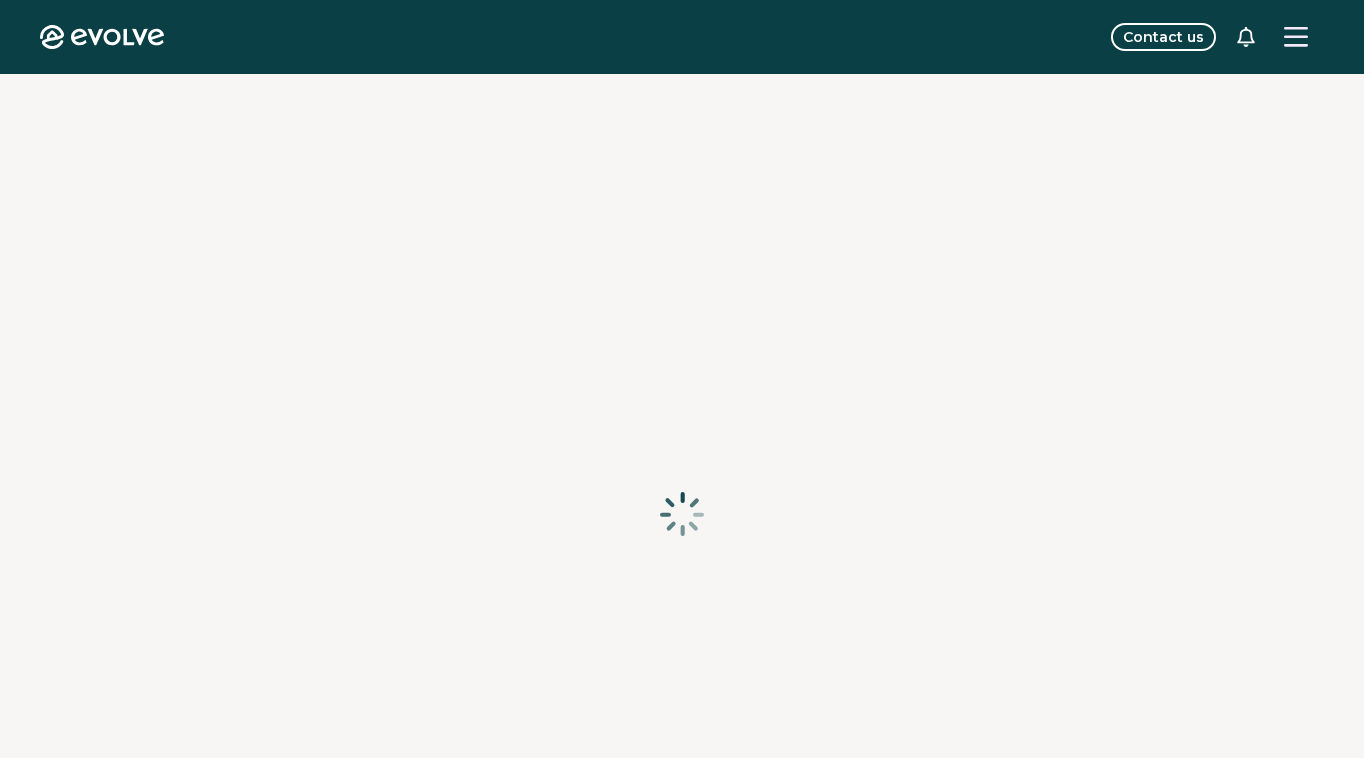 select on "*****" 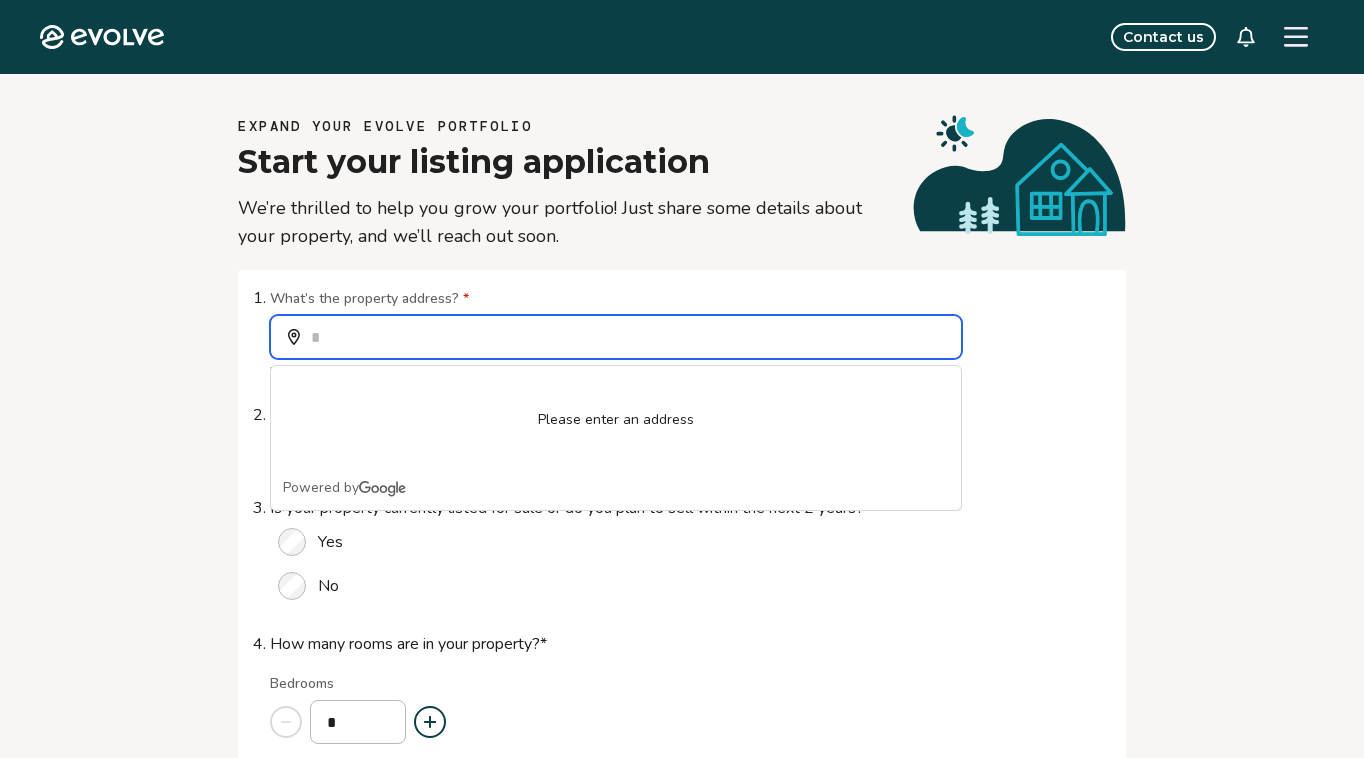 click on "What’s the property address?   *" at bounding box center (616, 337) 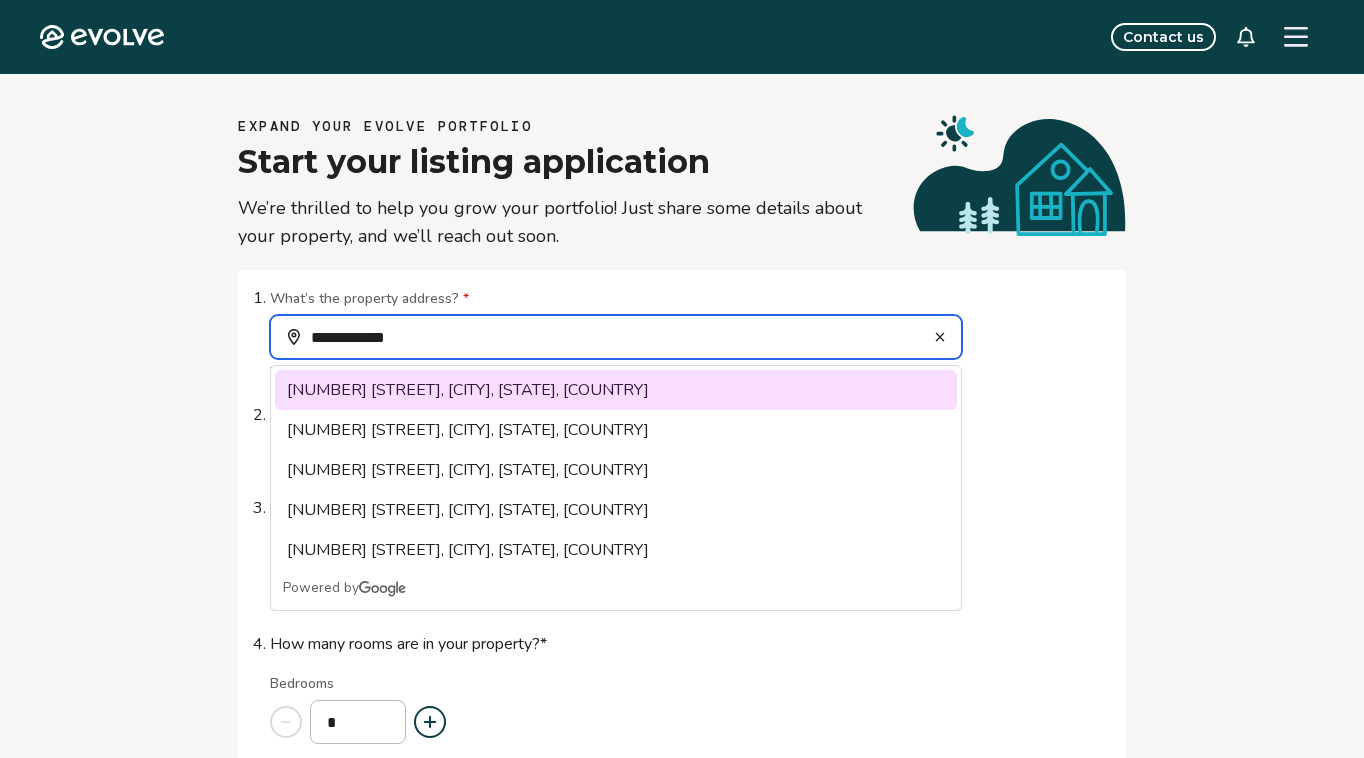 click on "[NUMBER] [STREET], [CITY], [STATE], [COUNTRY]" at bounding box center (616, 390) 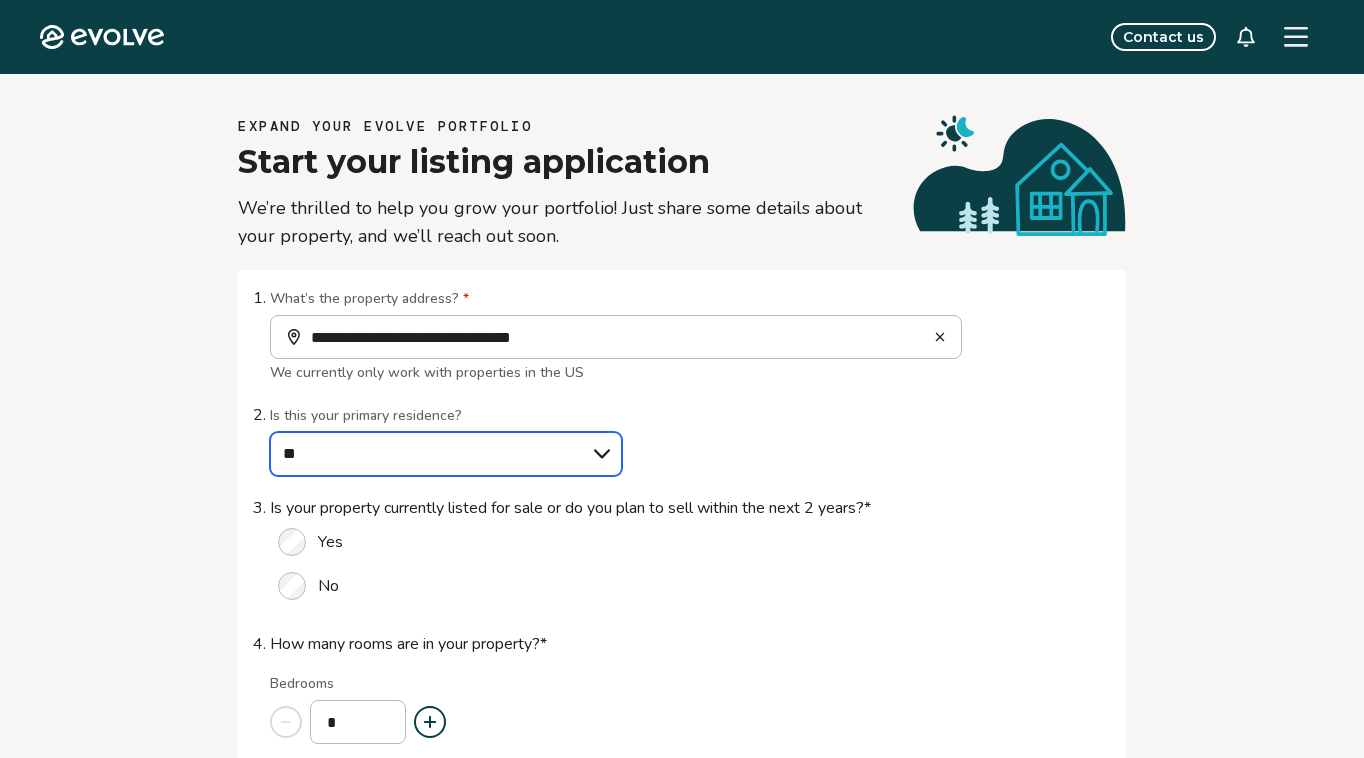 click on "*** ***" at bounding box center (446, 454) 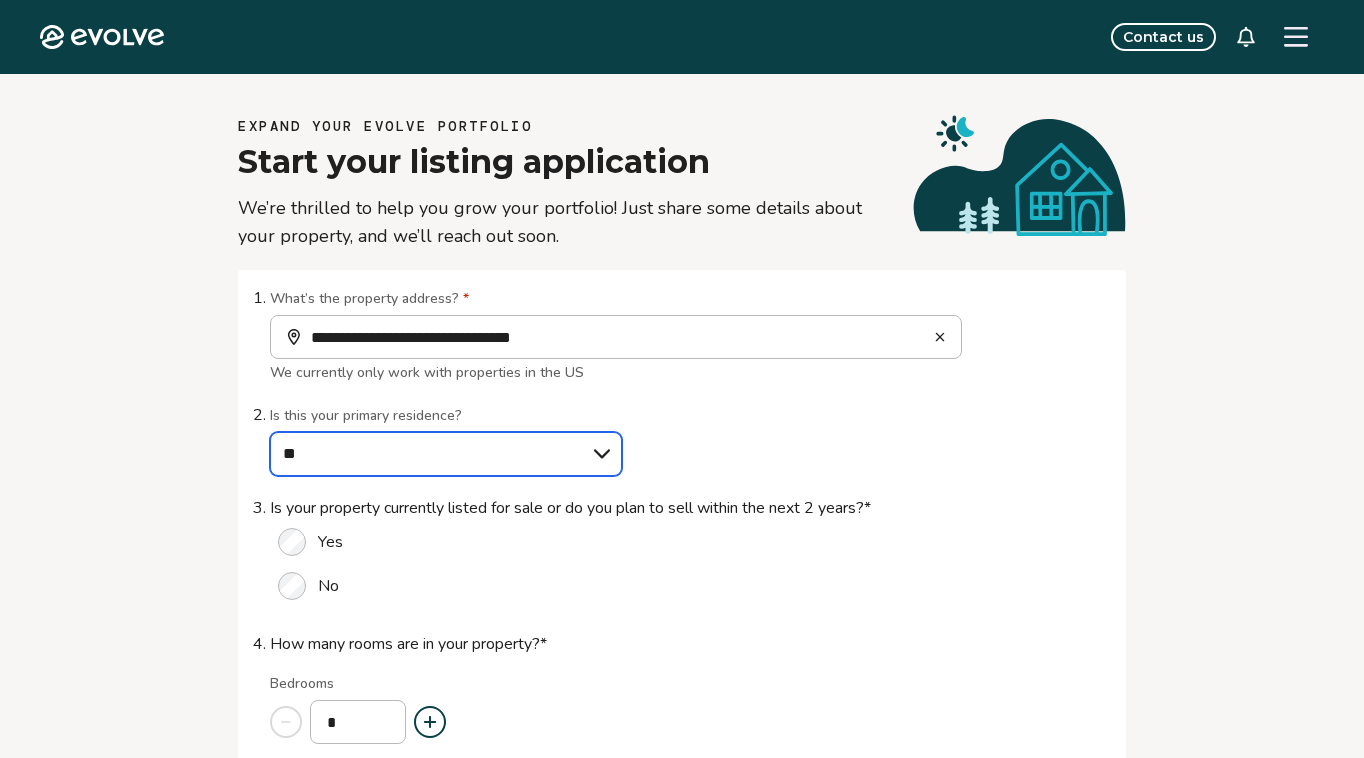 click on "*** ***" at bounding box center (446, 454) 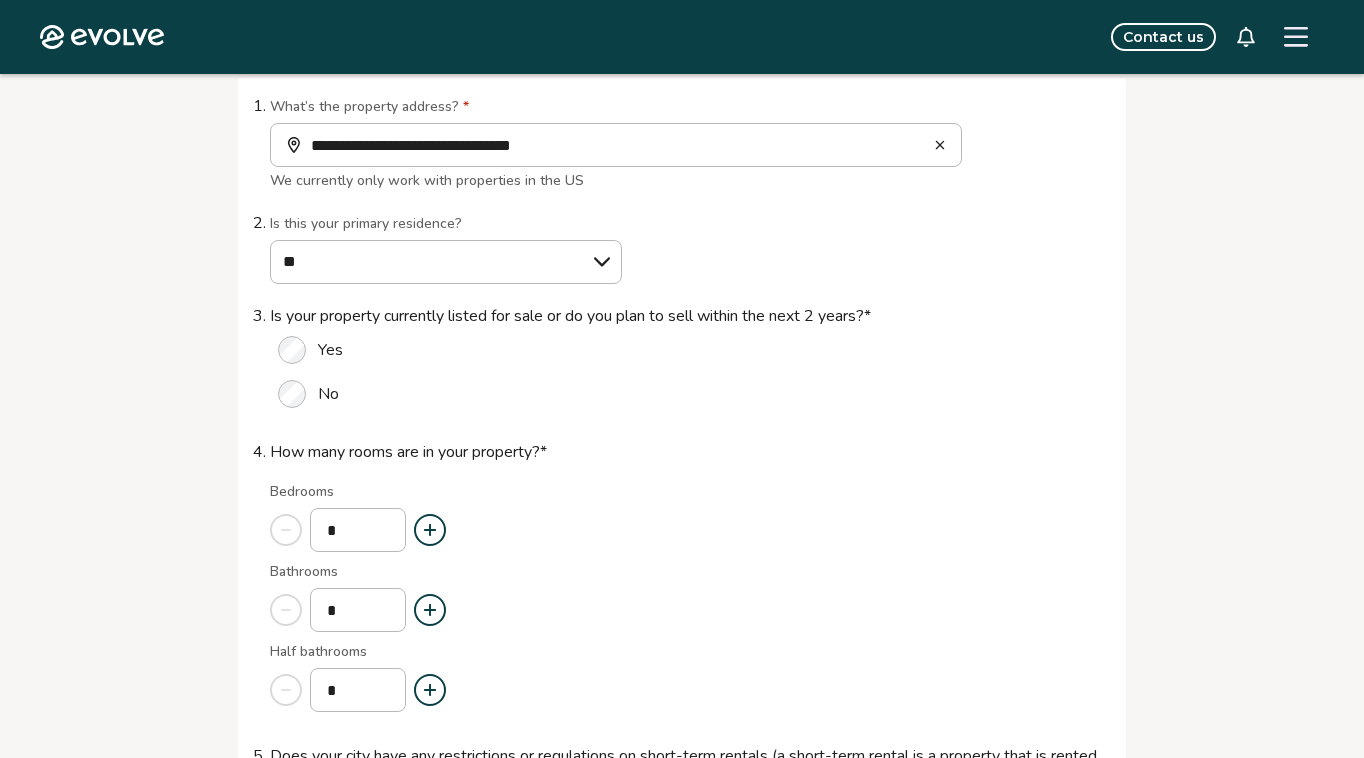scroll, scrollTop: 400, scrollLeft: 0, axis: vertical 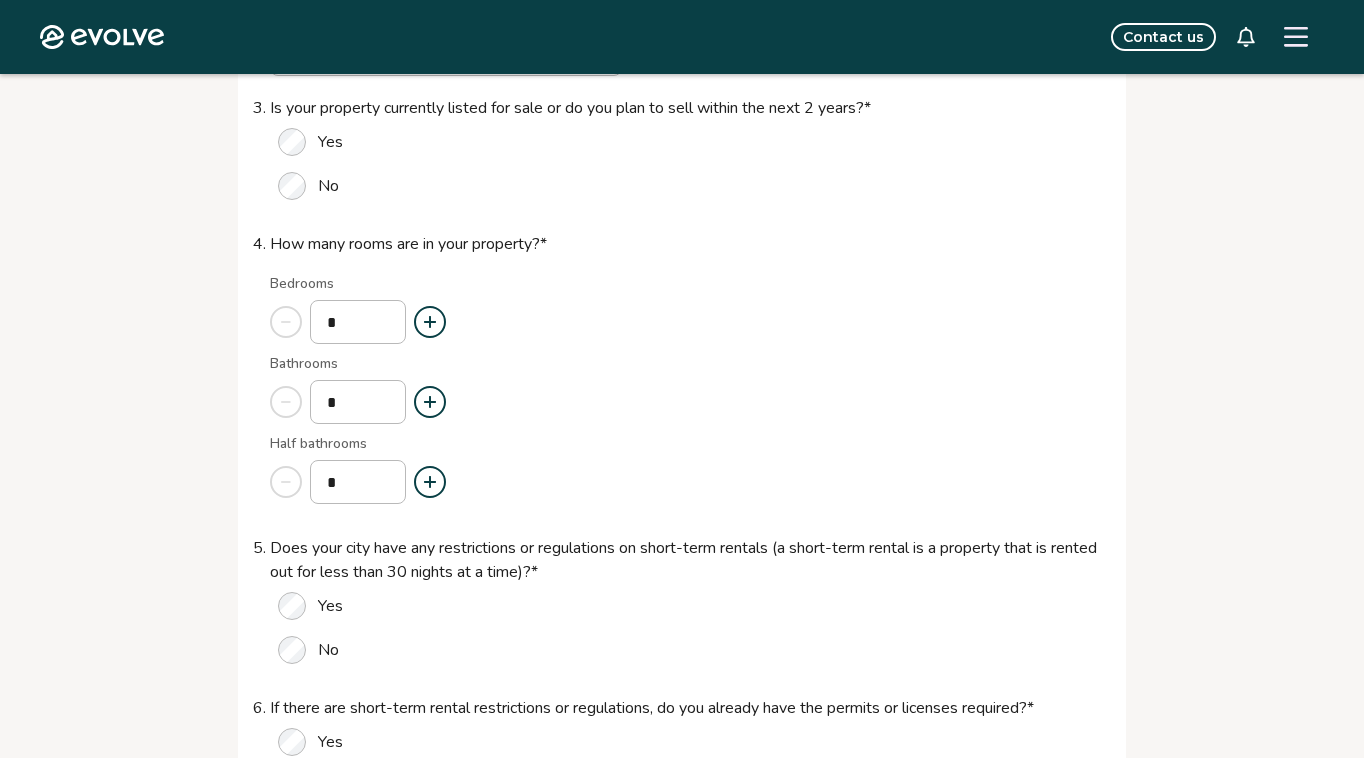 click 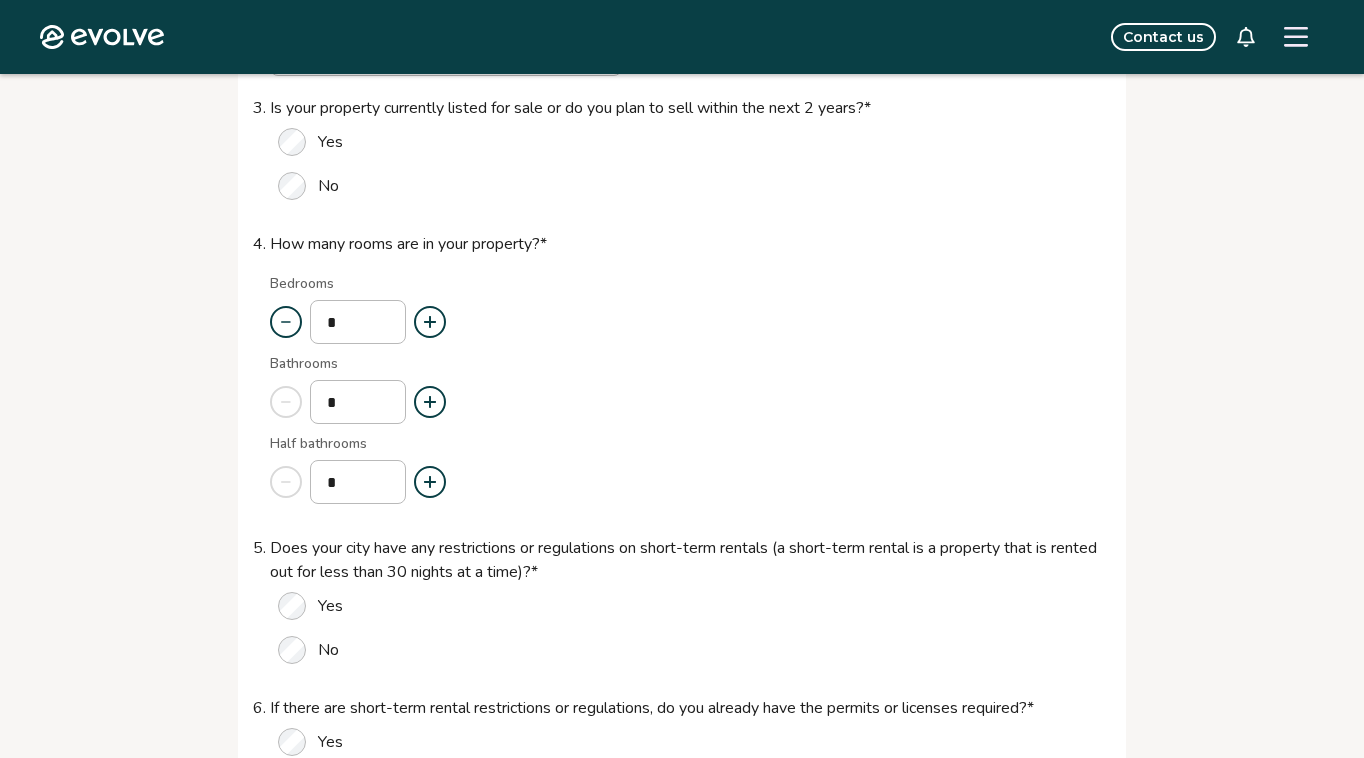 click 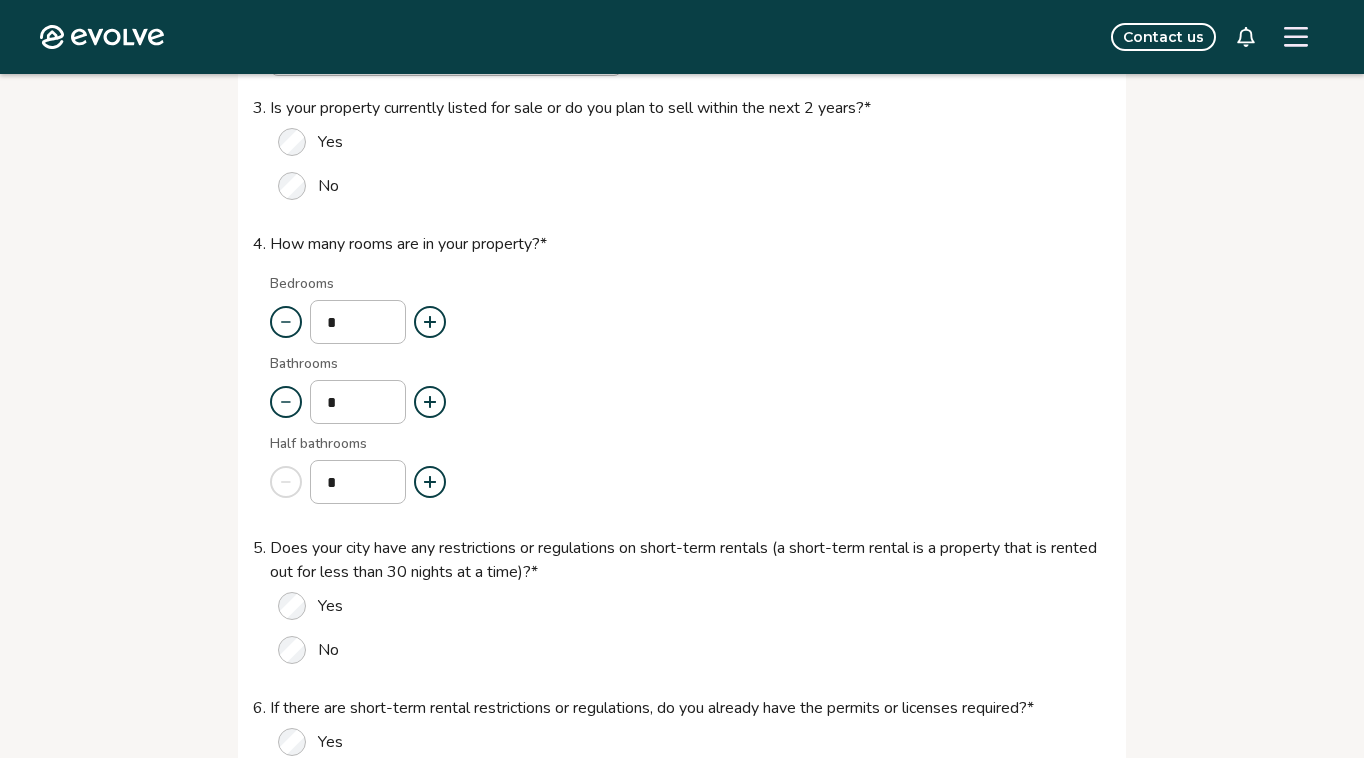 click 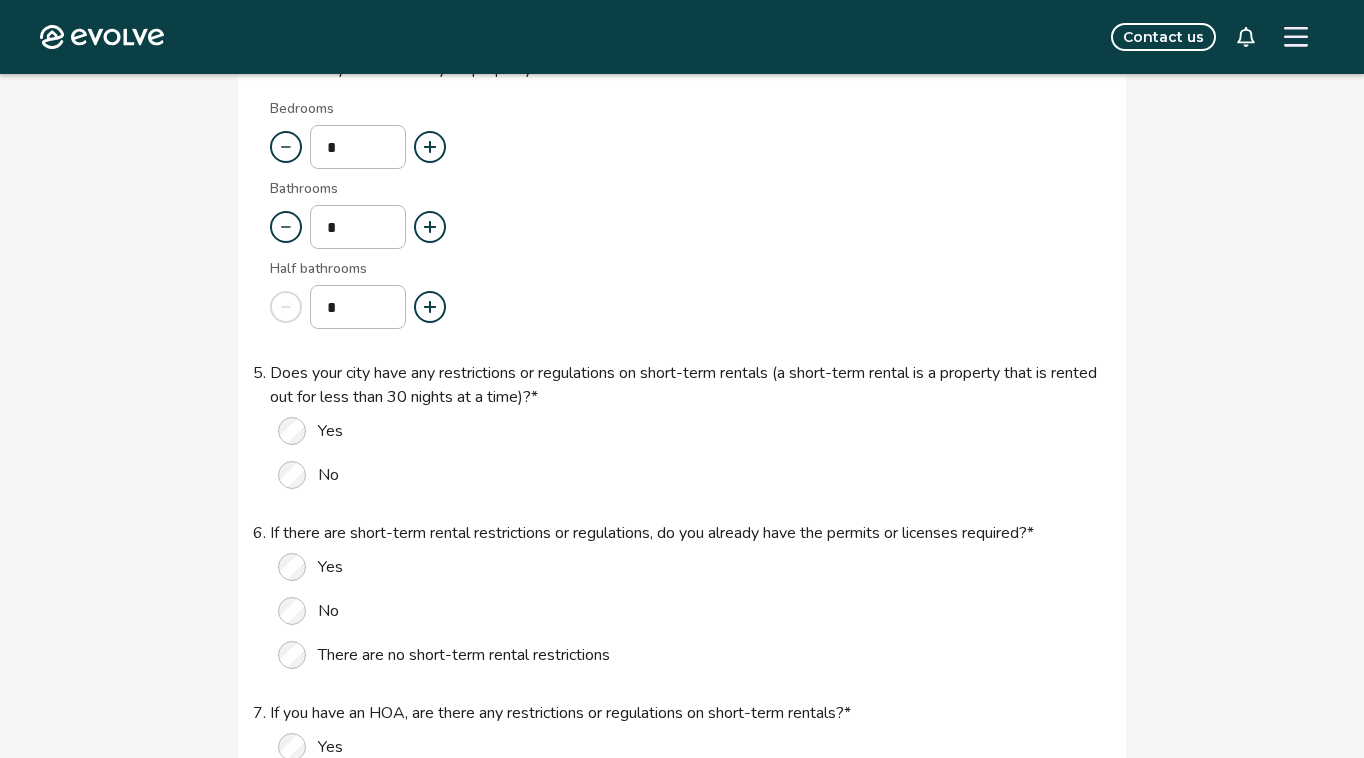 scroll, scrollTop: 600, scrollLeft: 0, axis: vertical 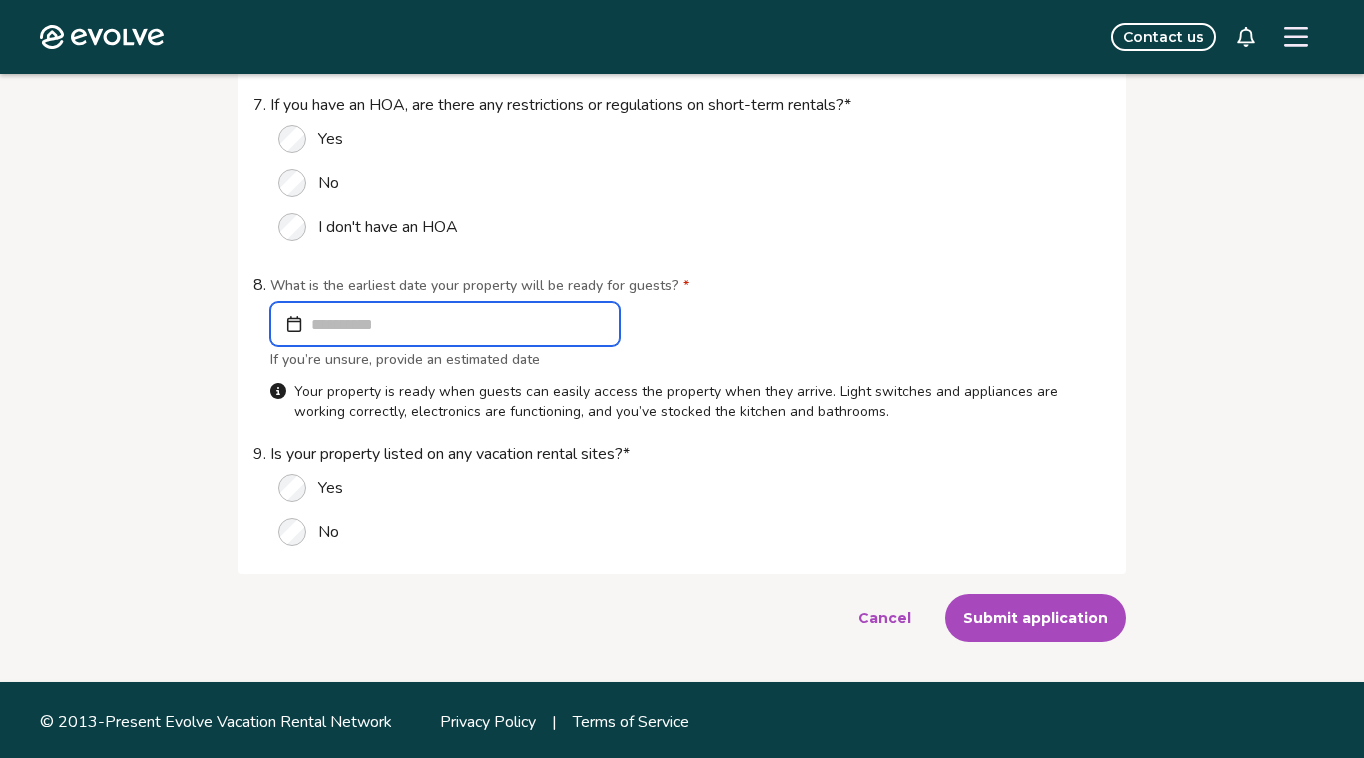 click at bounding box center [445, 324] 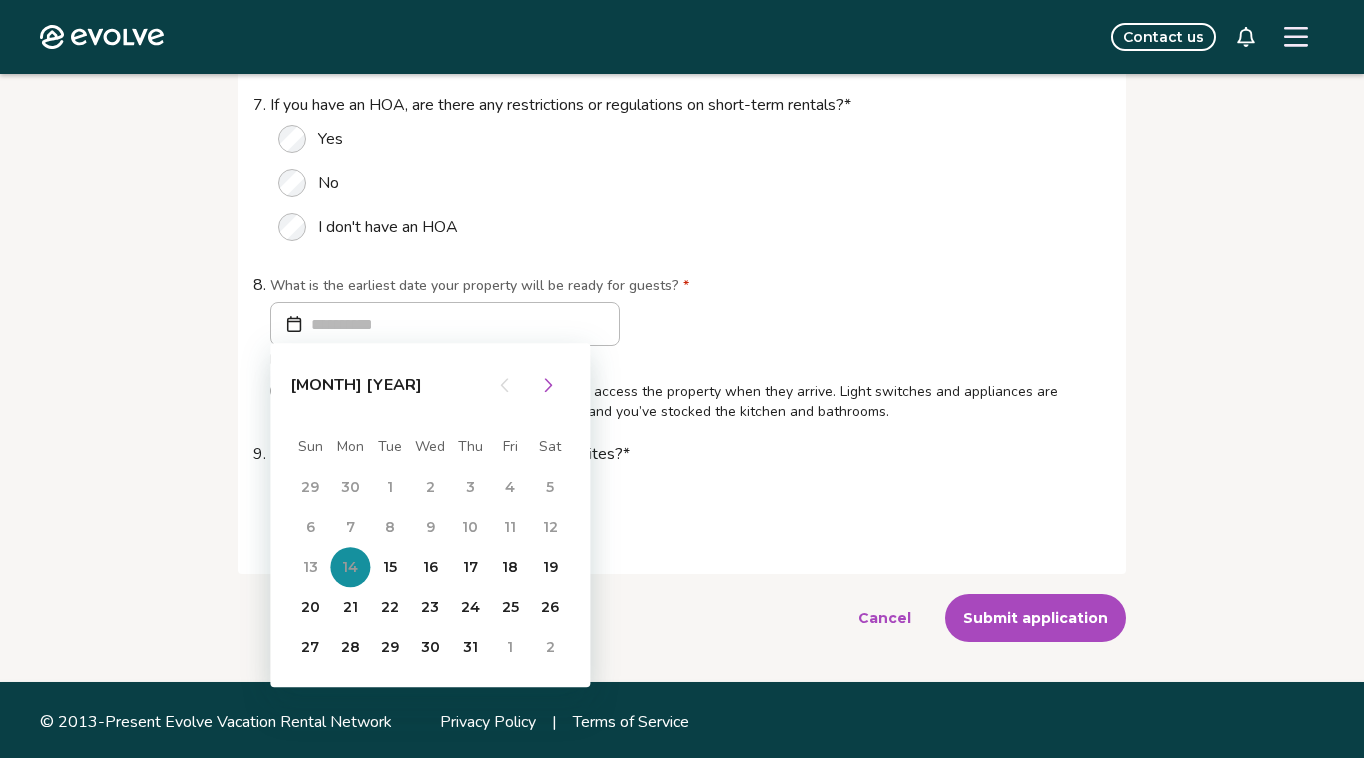 click on "28" at bounding box center [350, 647] 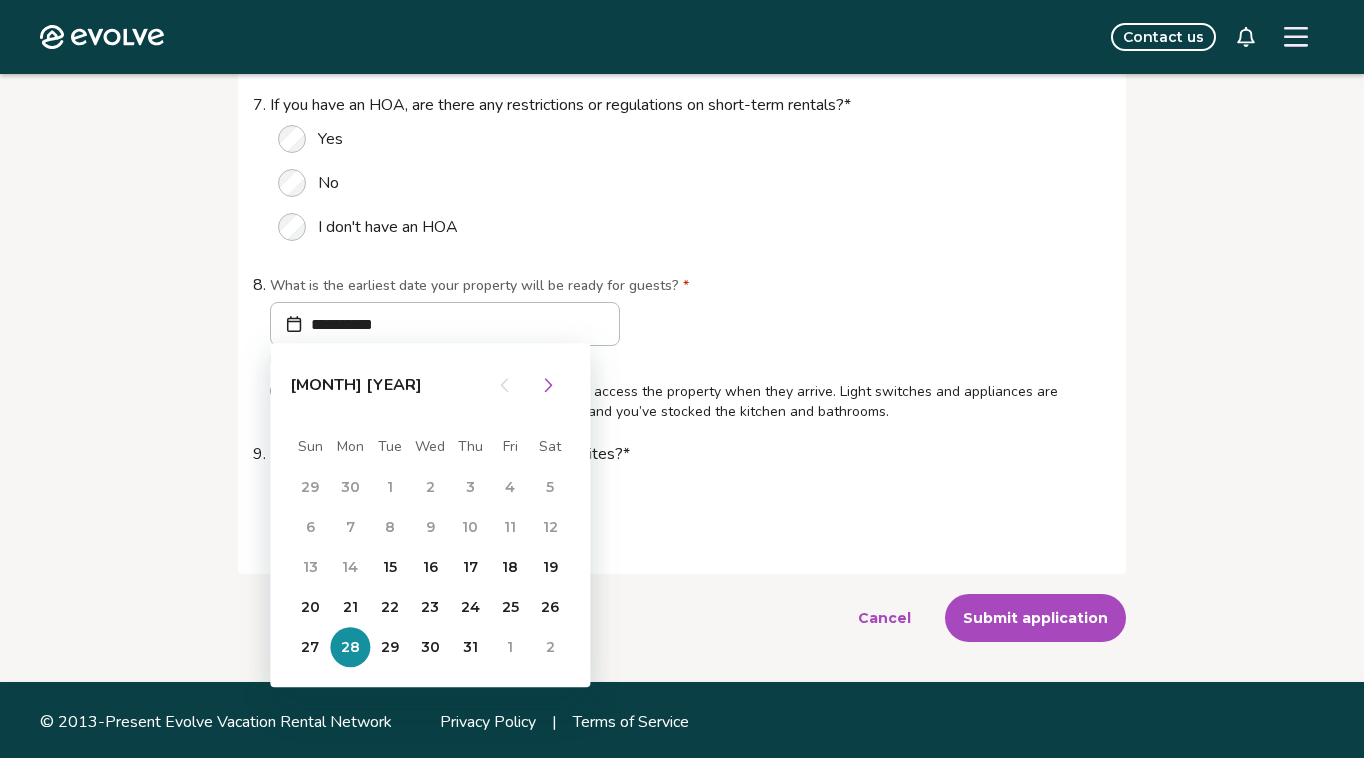 type 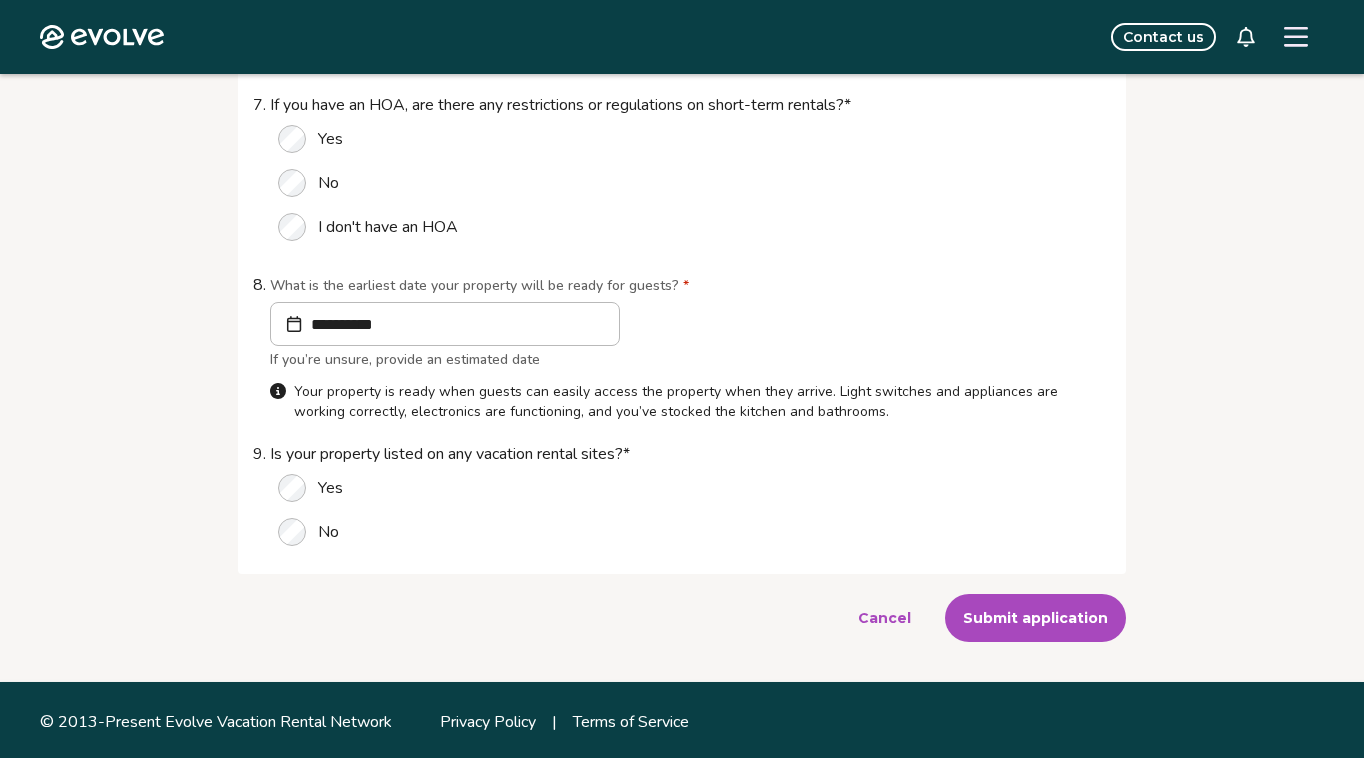 click on "Submit application" at bounding box center [1035, 618] 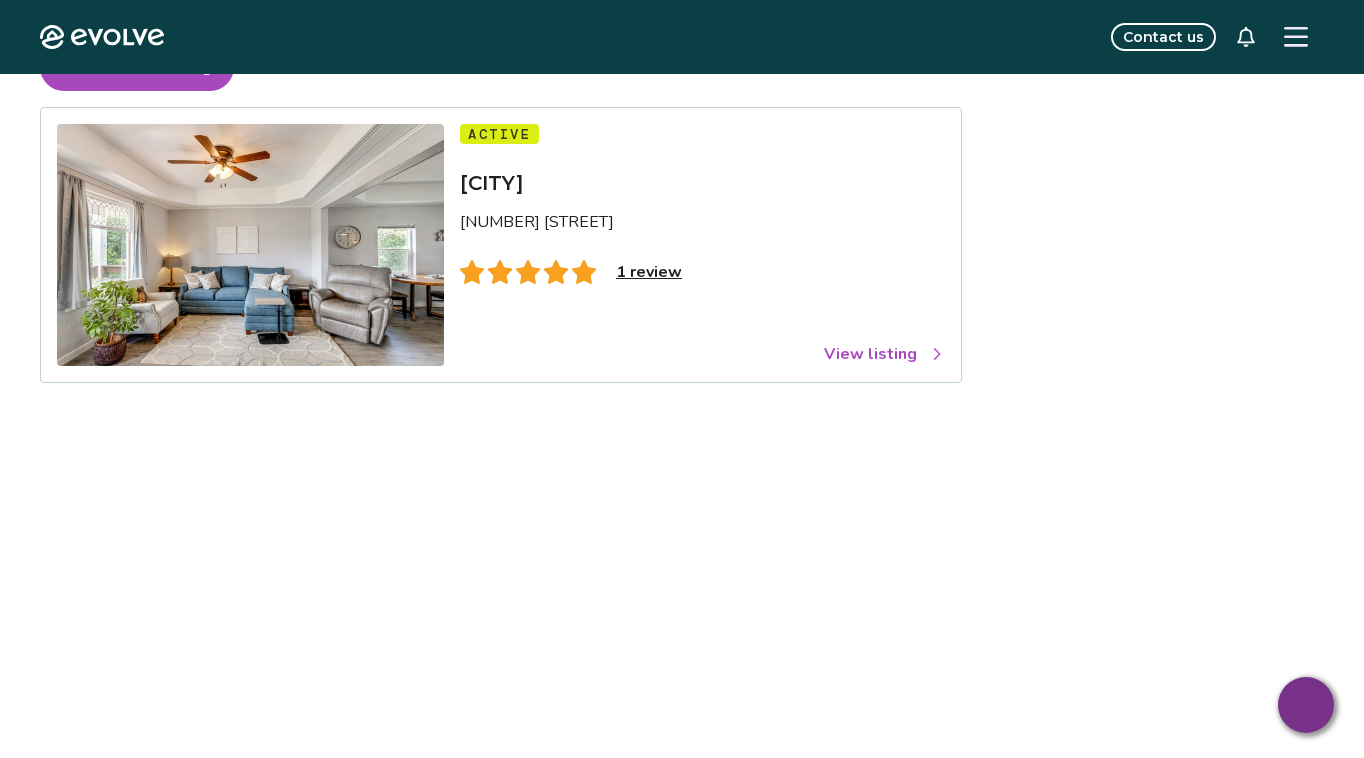 scroll, scrollTop: 0, scrollLeft: 0, axis: both 